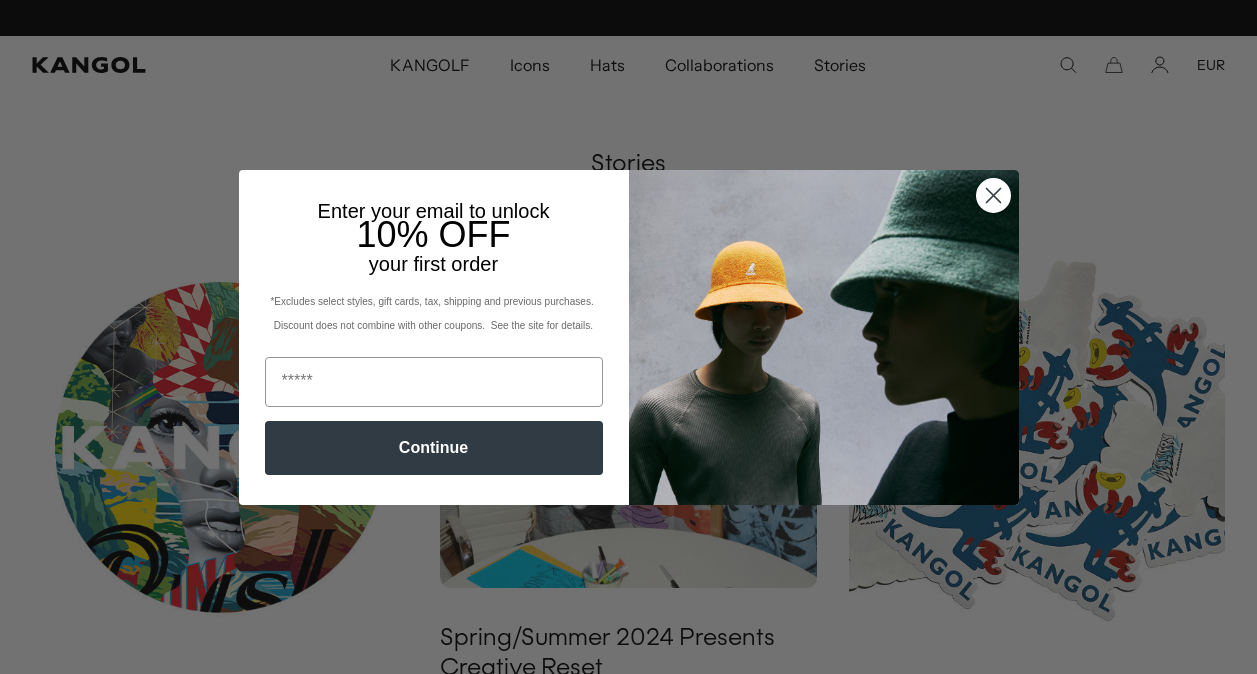 scroll, scrollTop: 700, scrollLeft: 0, axis: vertical 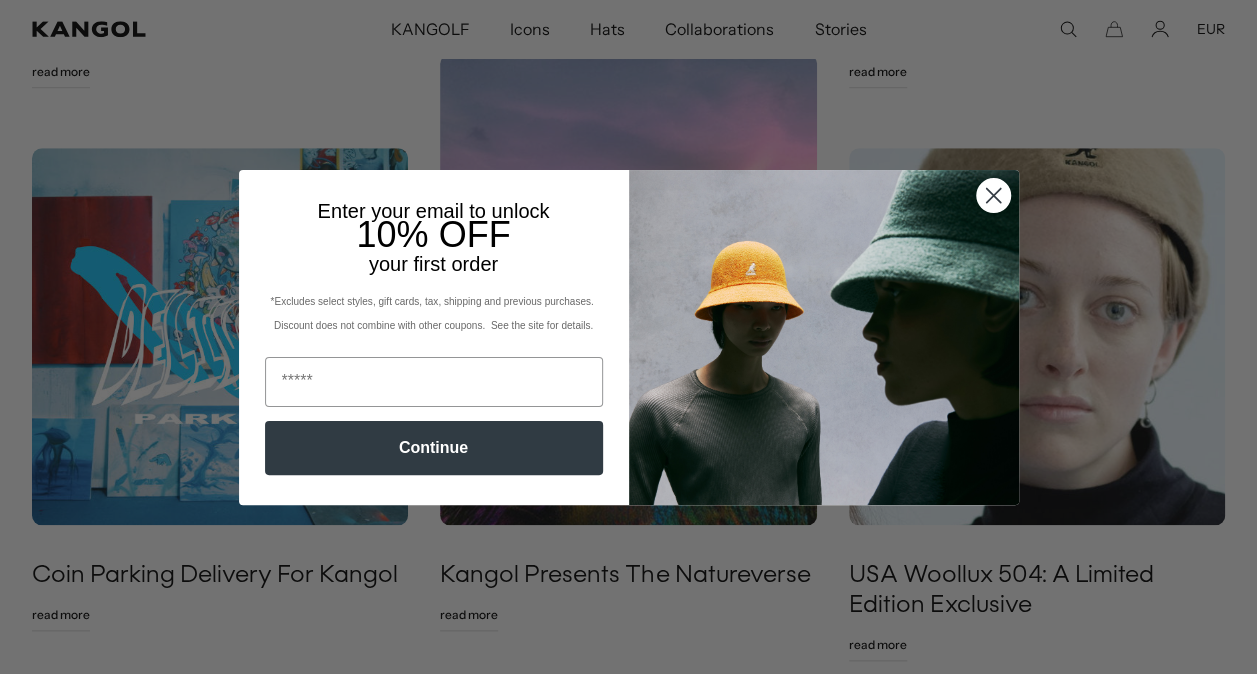 click 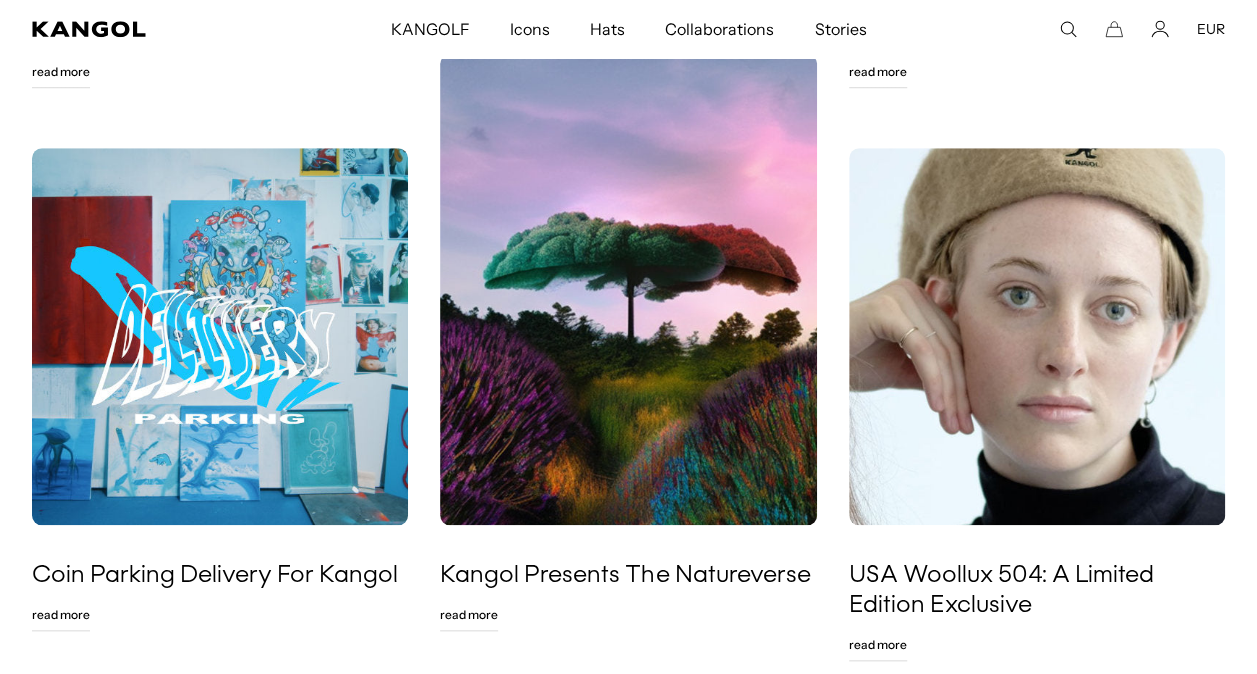 scroll, scrollTop: 1200, scrollLeft: 0, axis: vertical 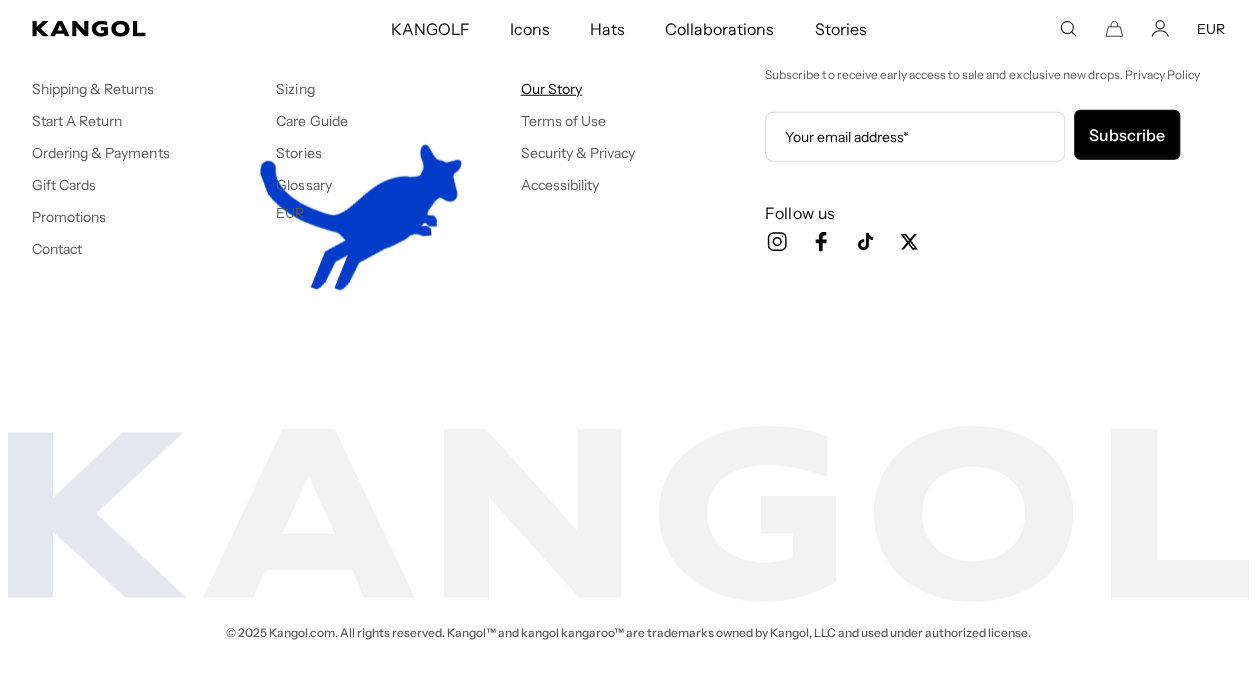 click on "Our Story" at bounding box center [551, 89] 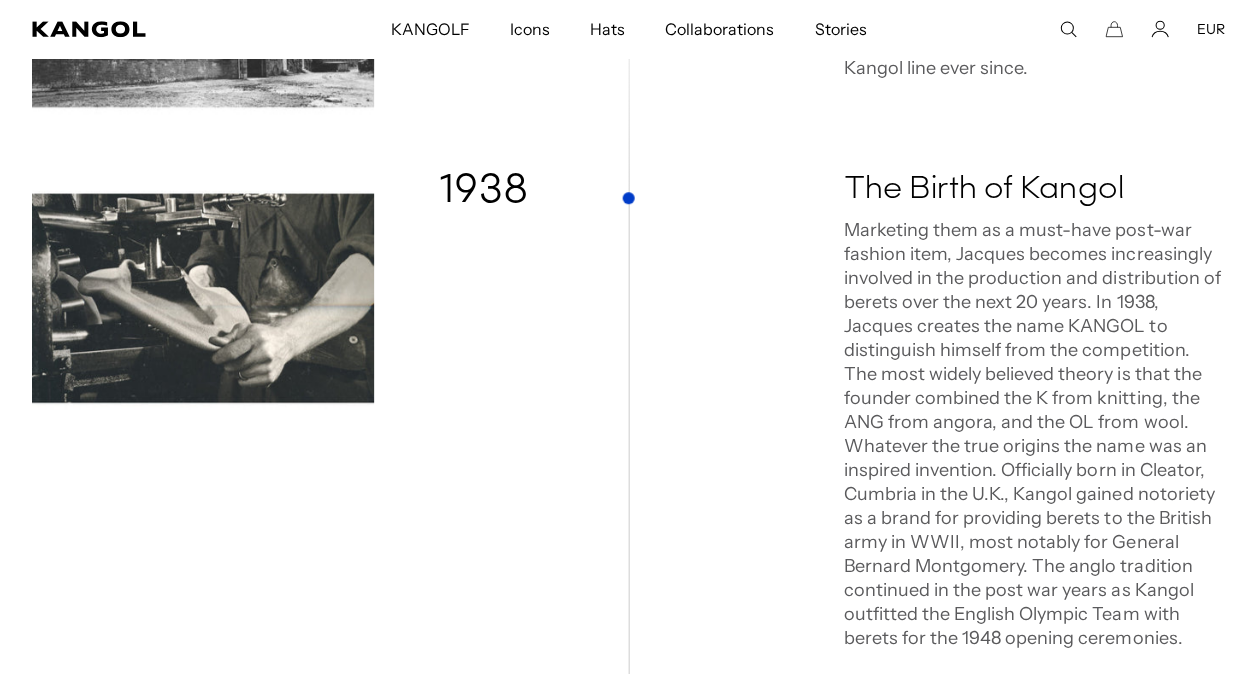 scroll, scrollTop: 700, scrollLeft: 0, axis: vertical 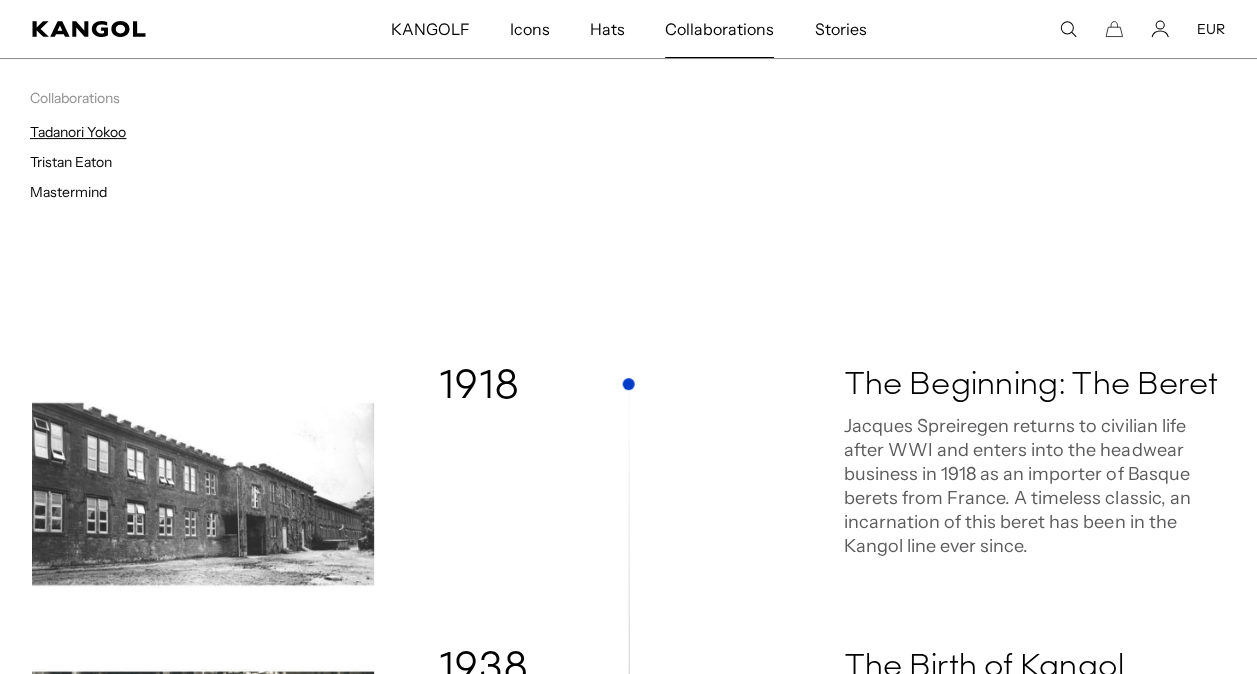 click on "Tadanori Yokoo" at bounding box center [78, 132] 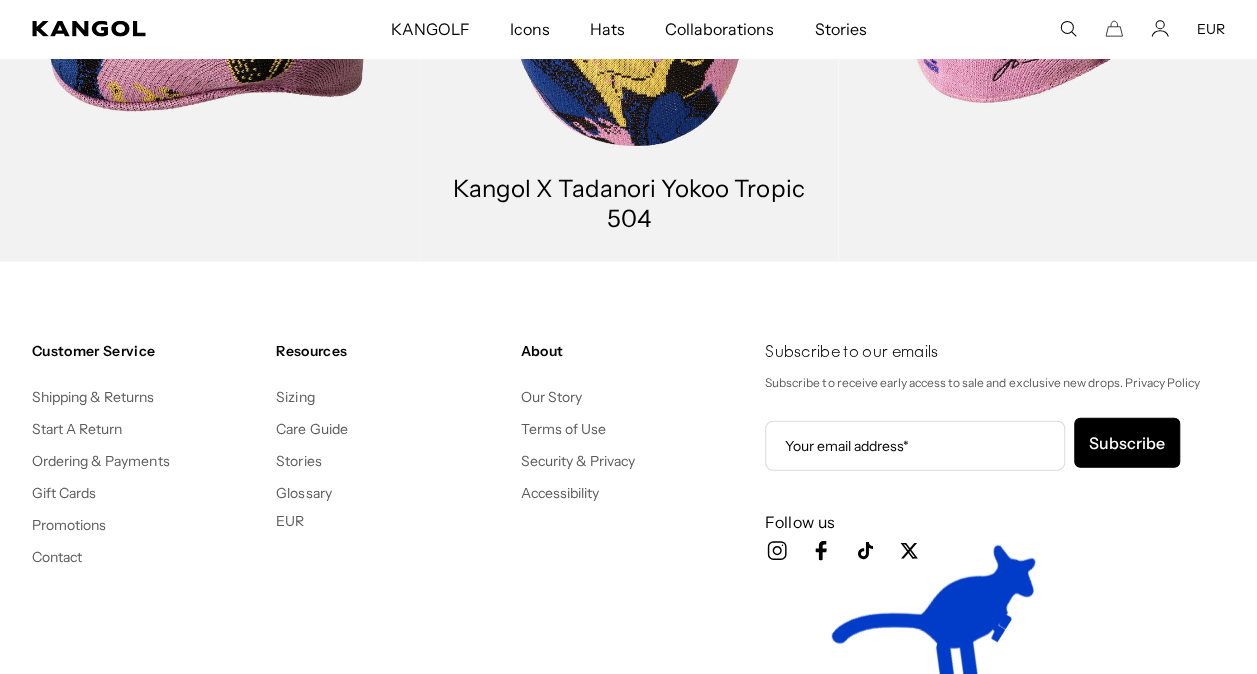 scroll, scrollTop: 1694, scrollLeft: 0, axis: vertical 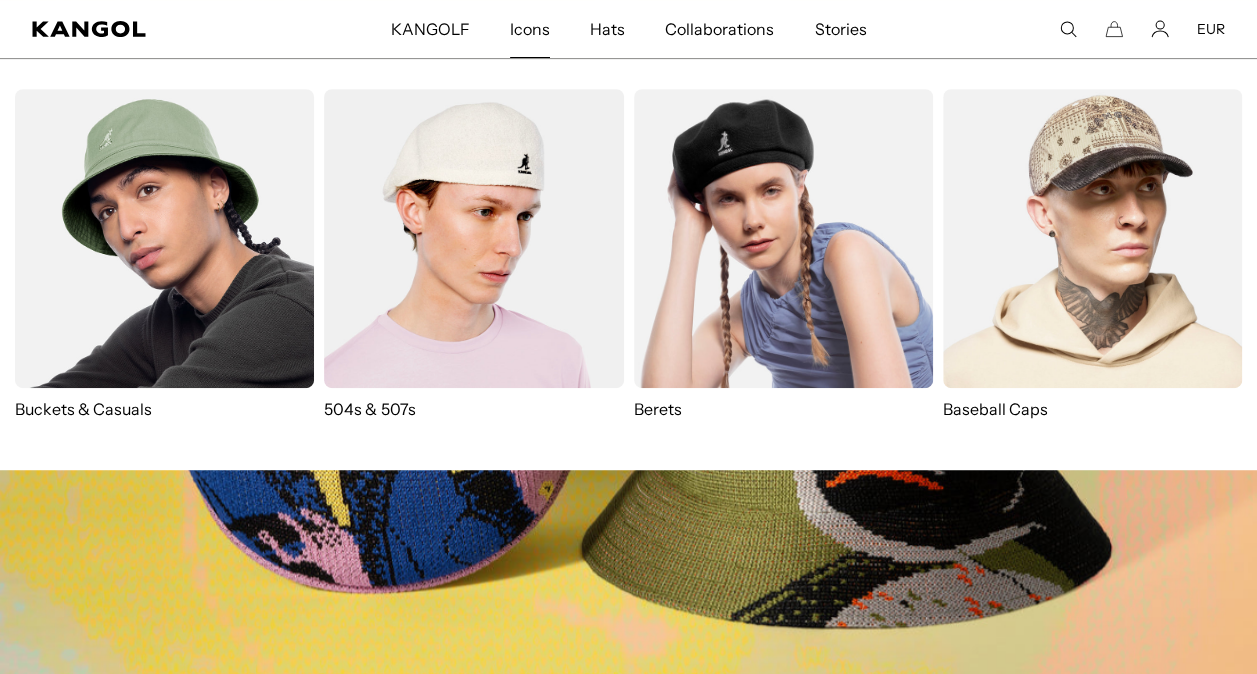 click at bounding box center (783, 238) 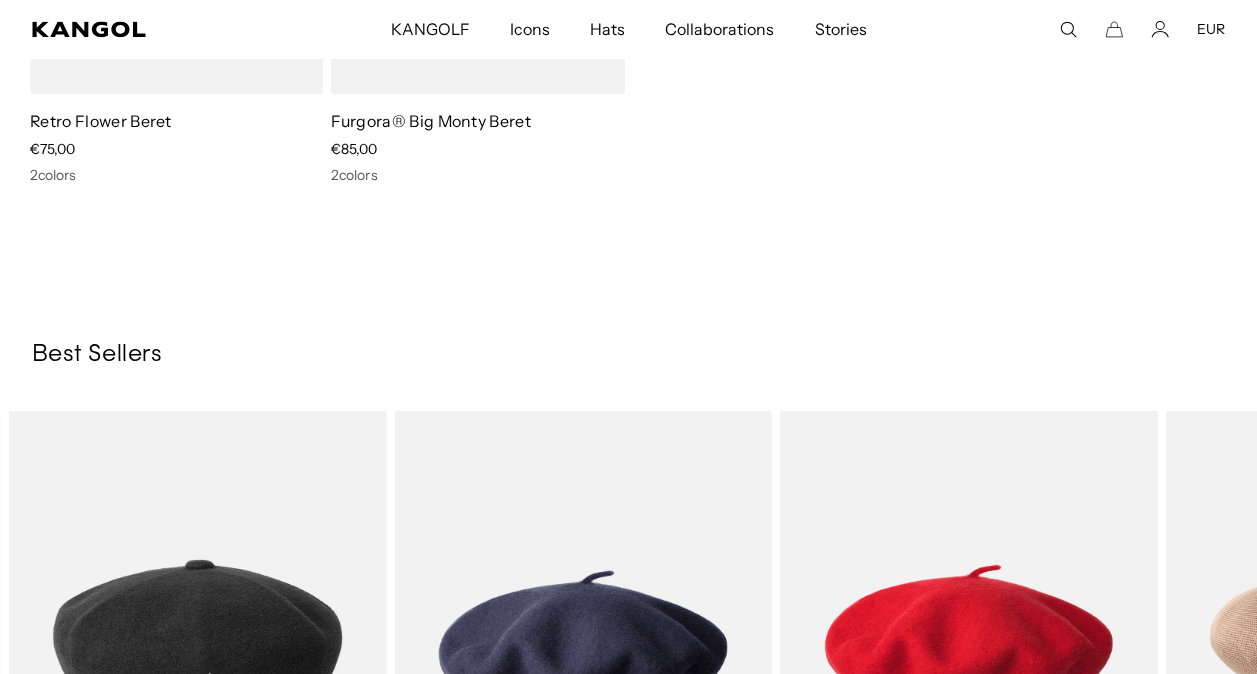 scroll, scrollTop: 0, scrollLeft: 0, axis: both 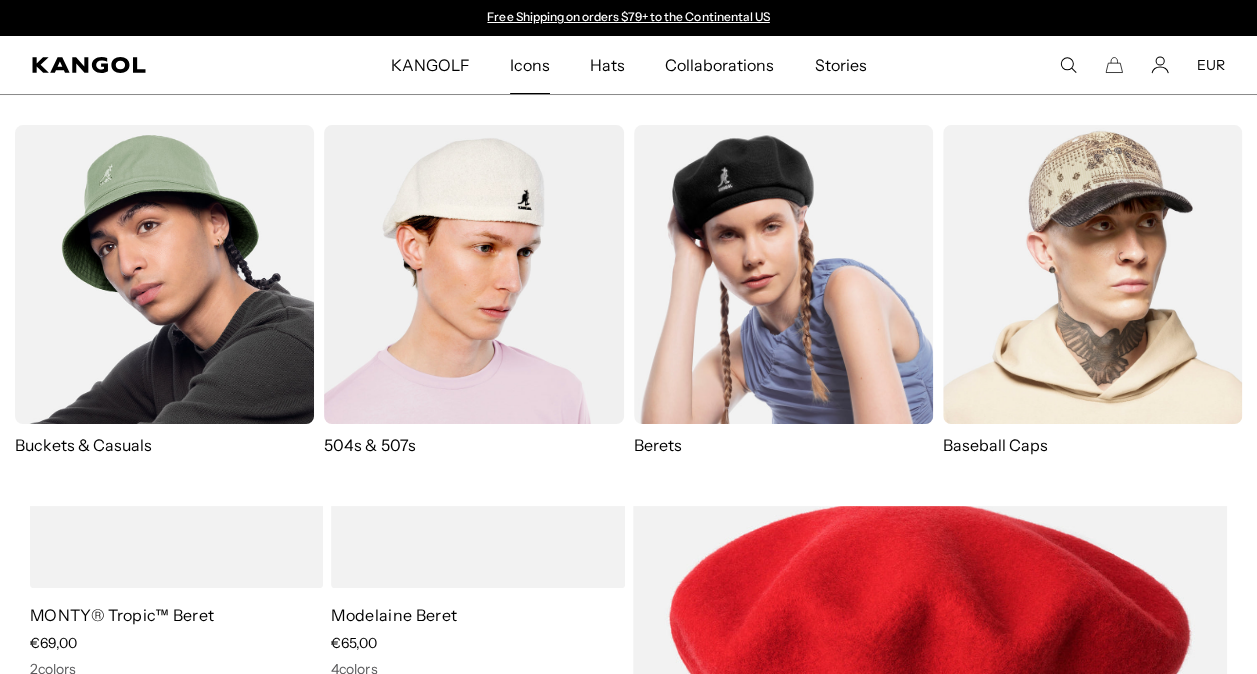click at bounding box center (473, 274) 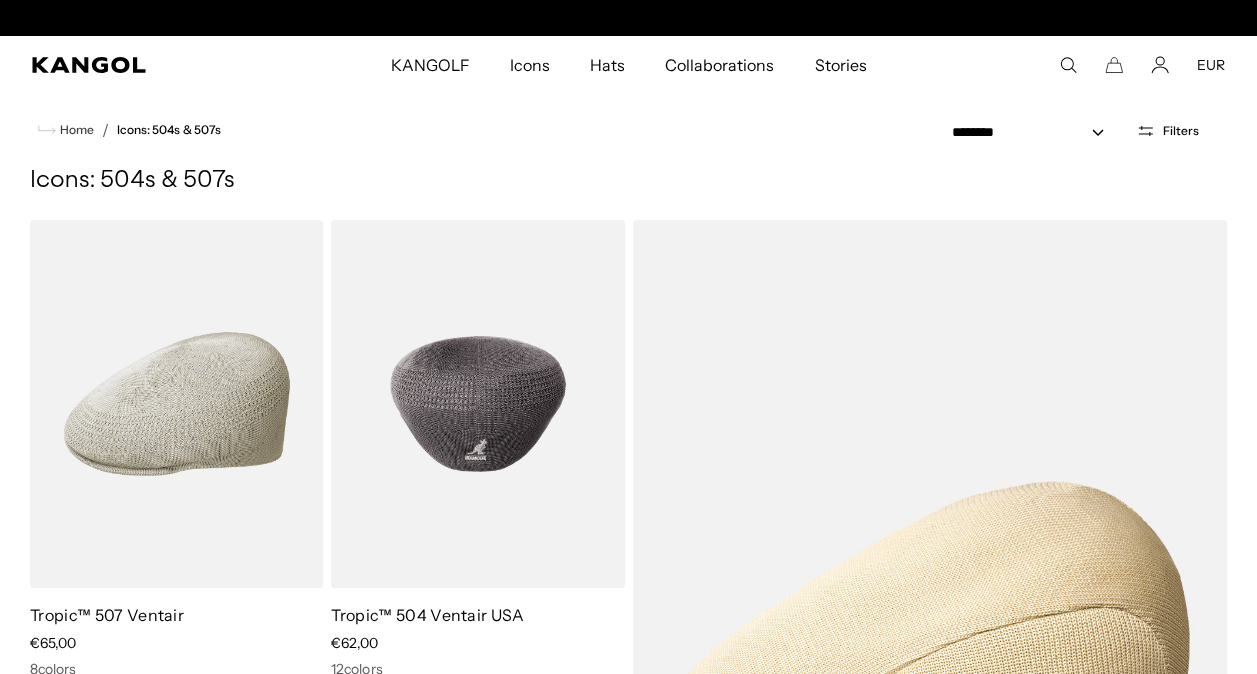 scroll, scrollTop: 0, scrollLeft: 0, axis: both 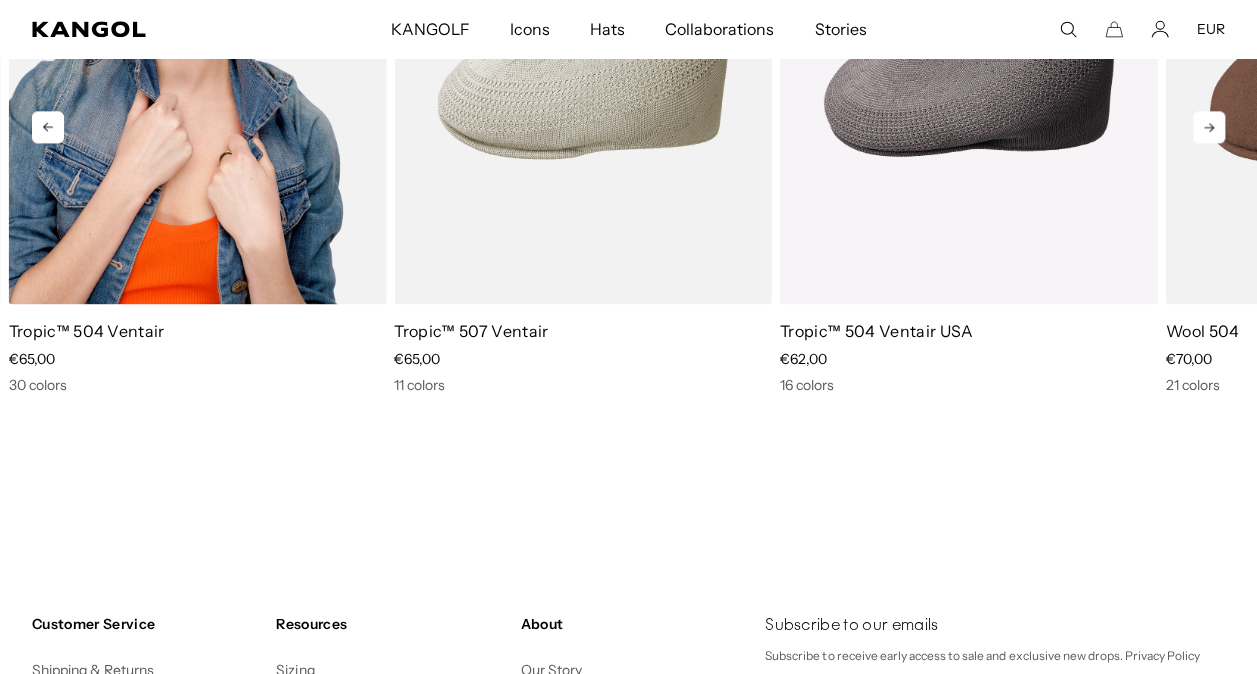 click at bounding box center (198, 66) 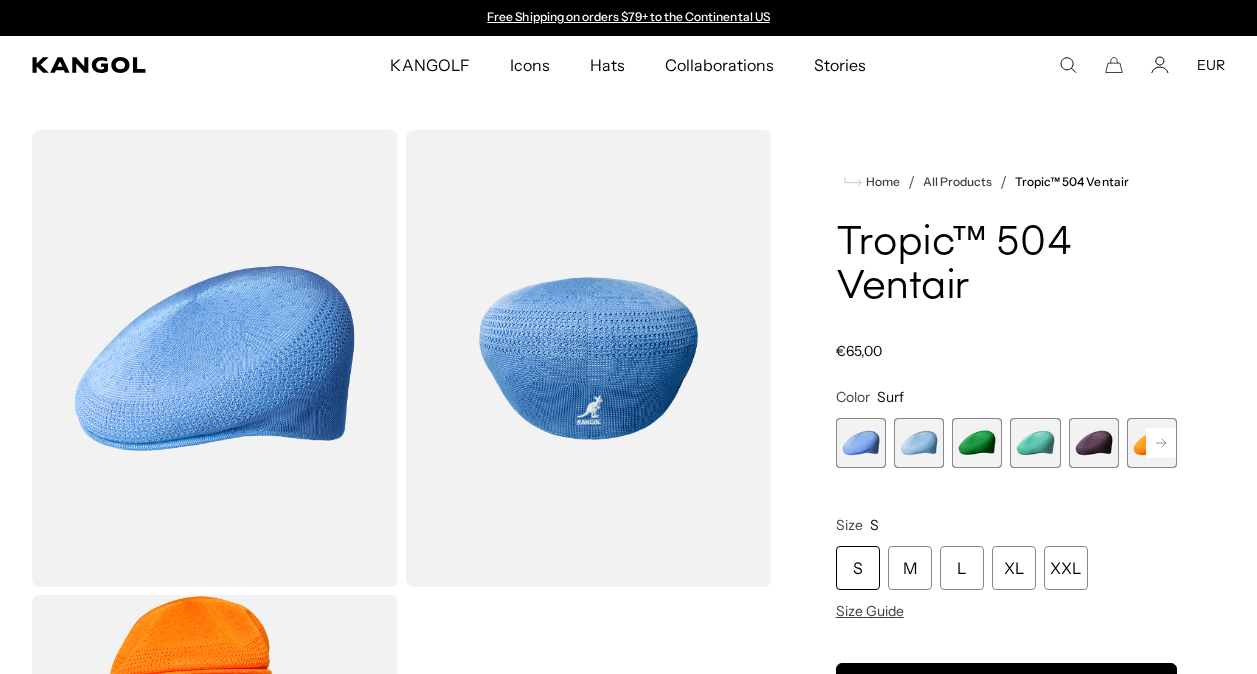 click on "Product Details" 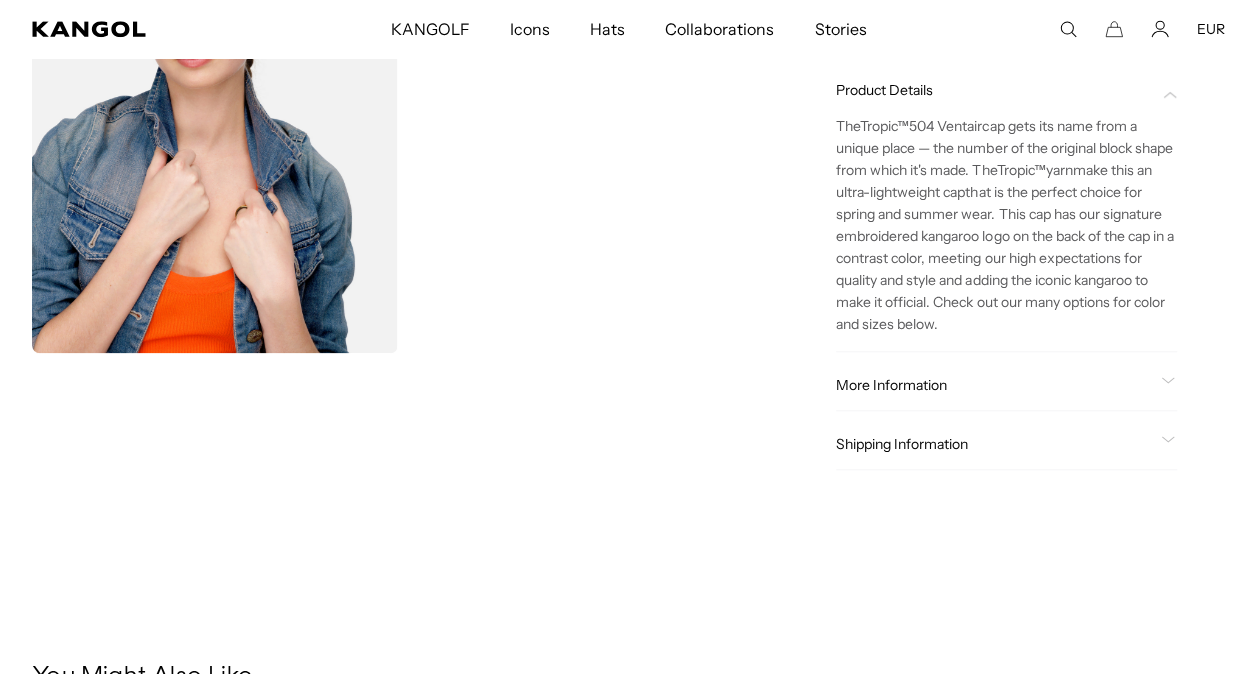 scroll, scrollTop: 0, scrollLeft: 0, axis: both 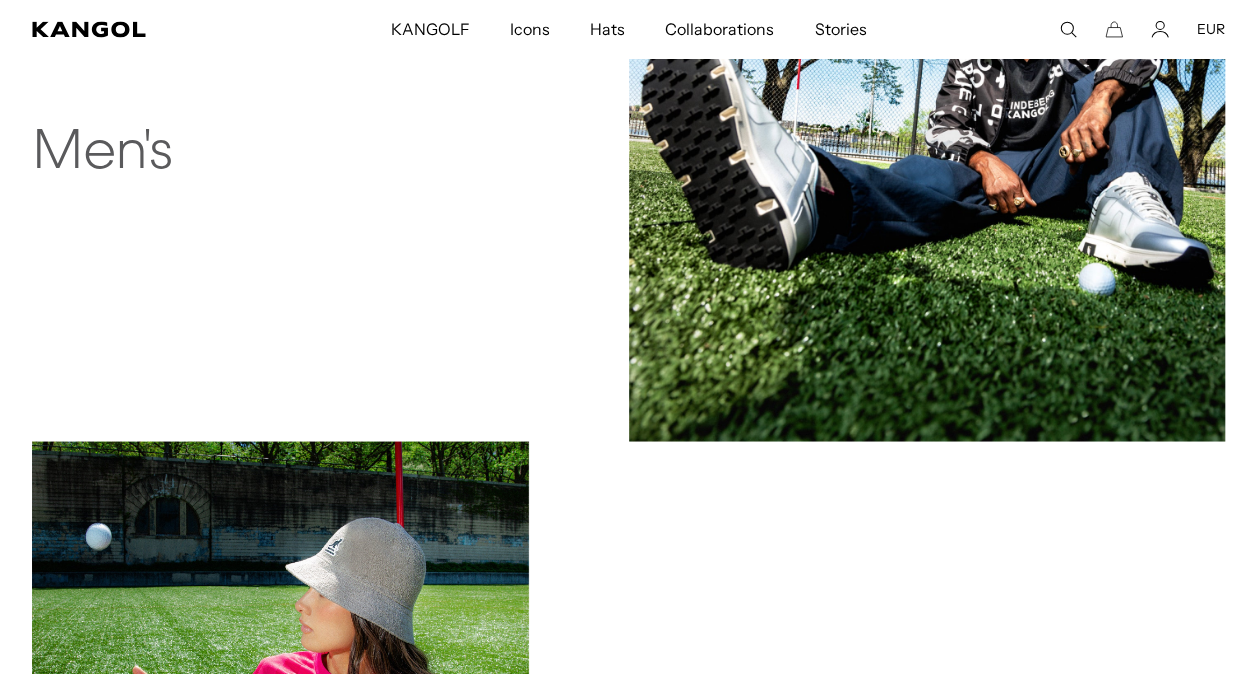 click at bounding box center (927, 142) 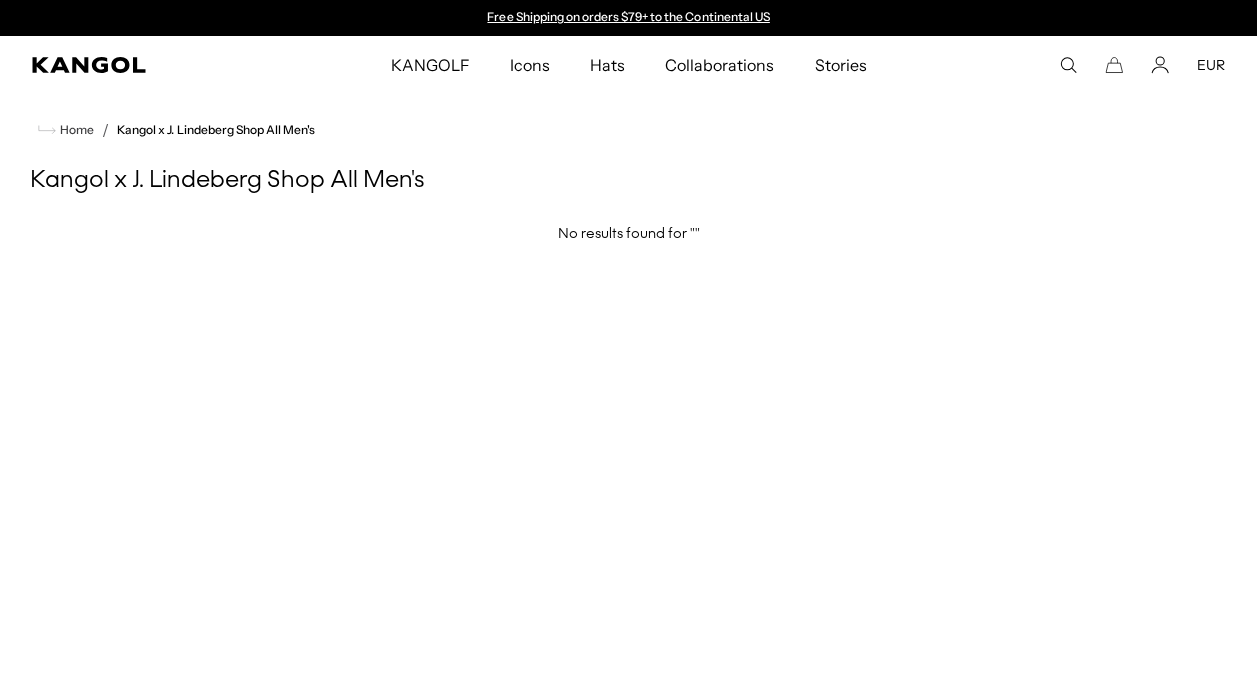 scroll, scrollTop: 0, scrollLeft: 0, axis: both 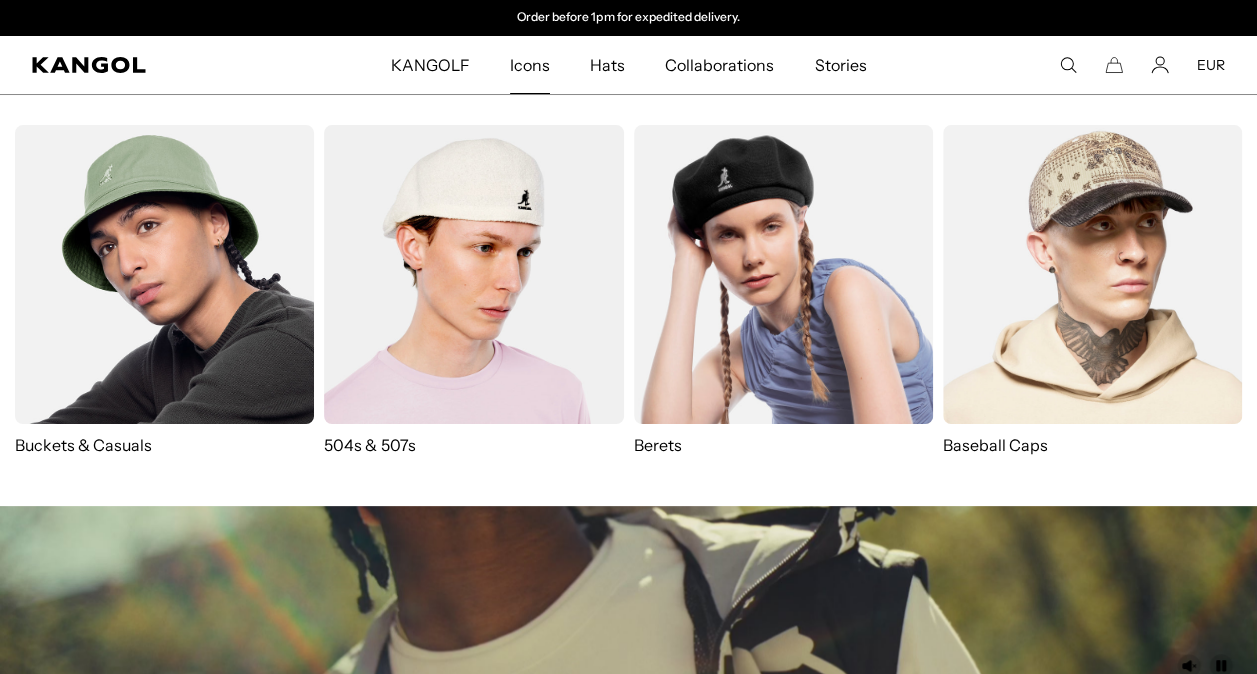 click on "Icons" at bounding box center [530, 65] 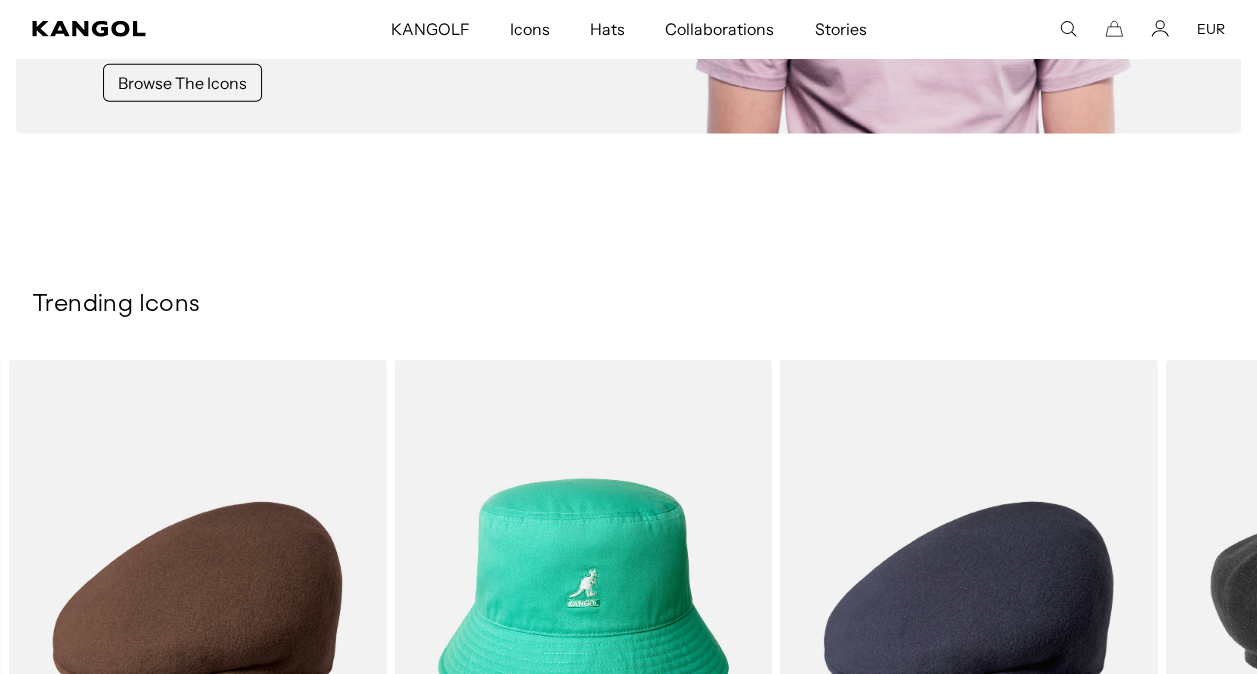 scroll, scrollTop: 3102, scrollLeft: 0, axis: vertical 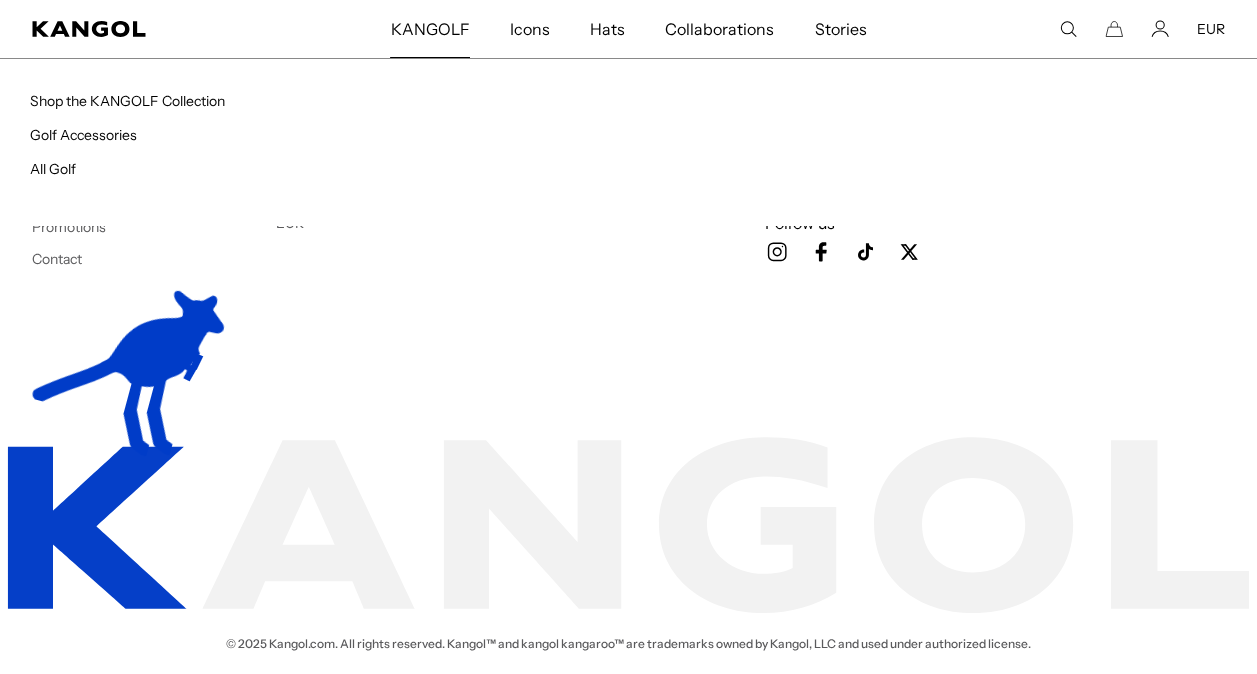 click on "KANGOLF" at bounding box center (429, 29) 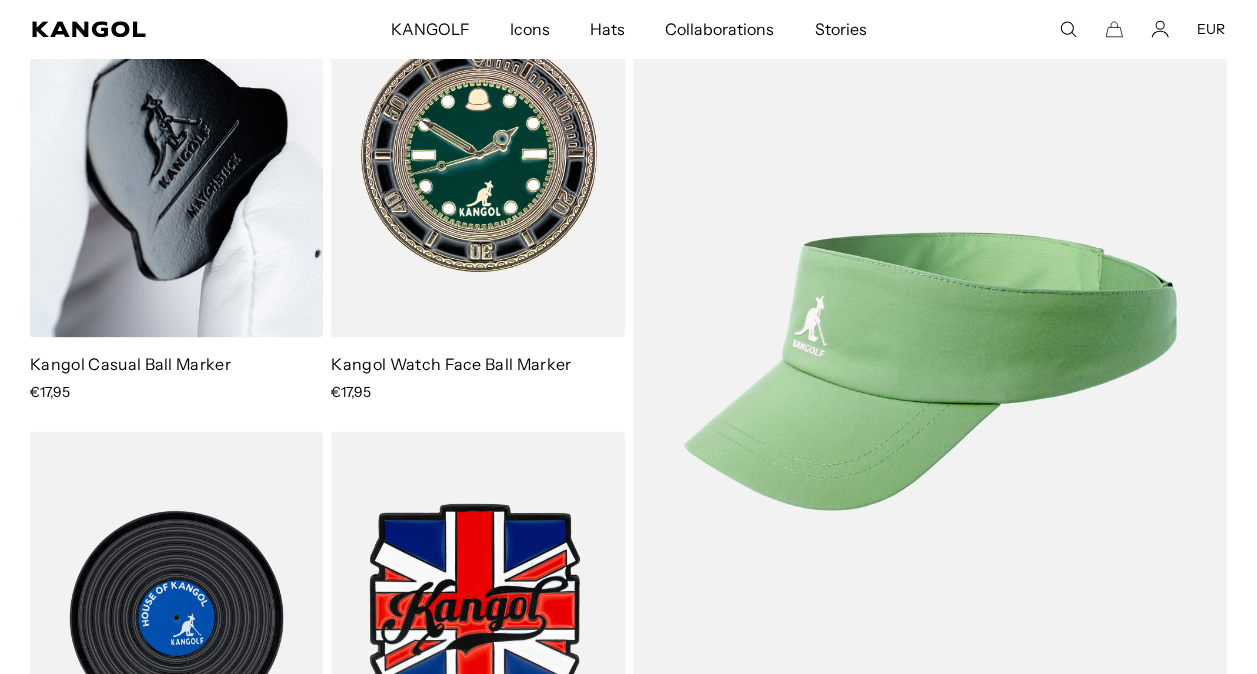 scroll, scrollTop: 0, scrollLeft: 0, axis: both 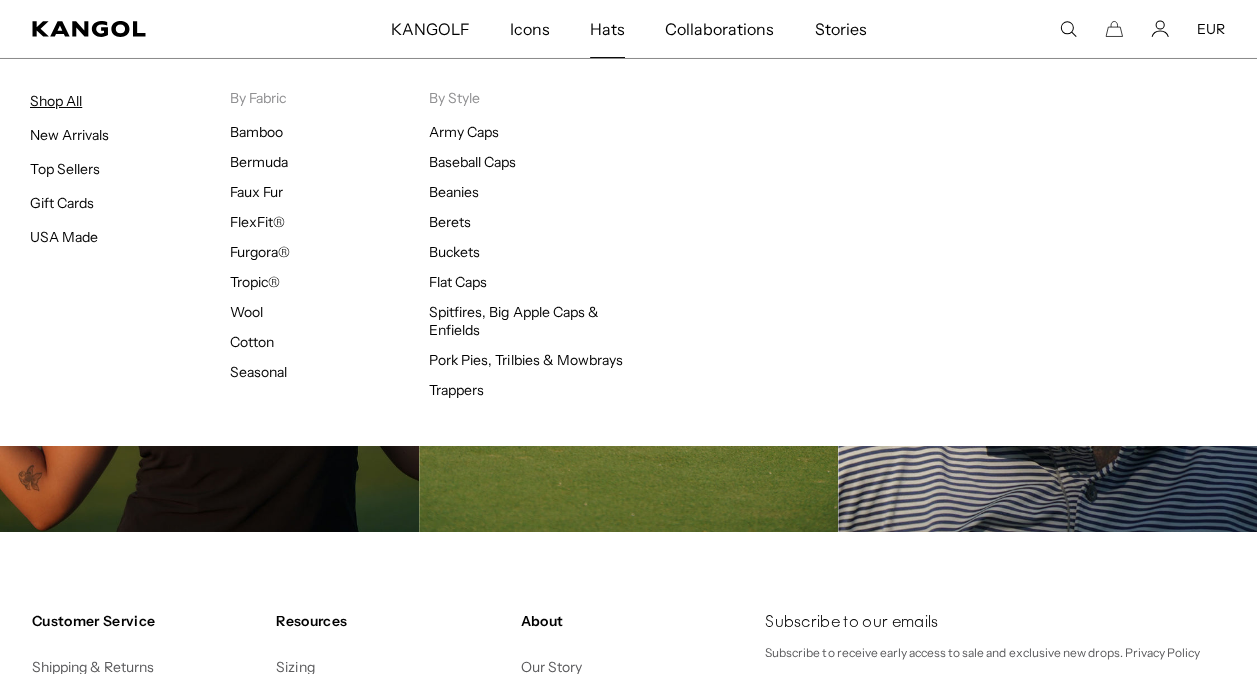 click on "Shop All" at bounding box center (56, 101) 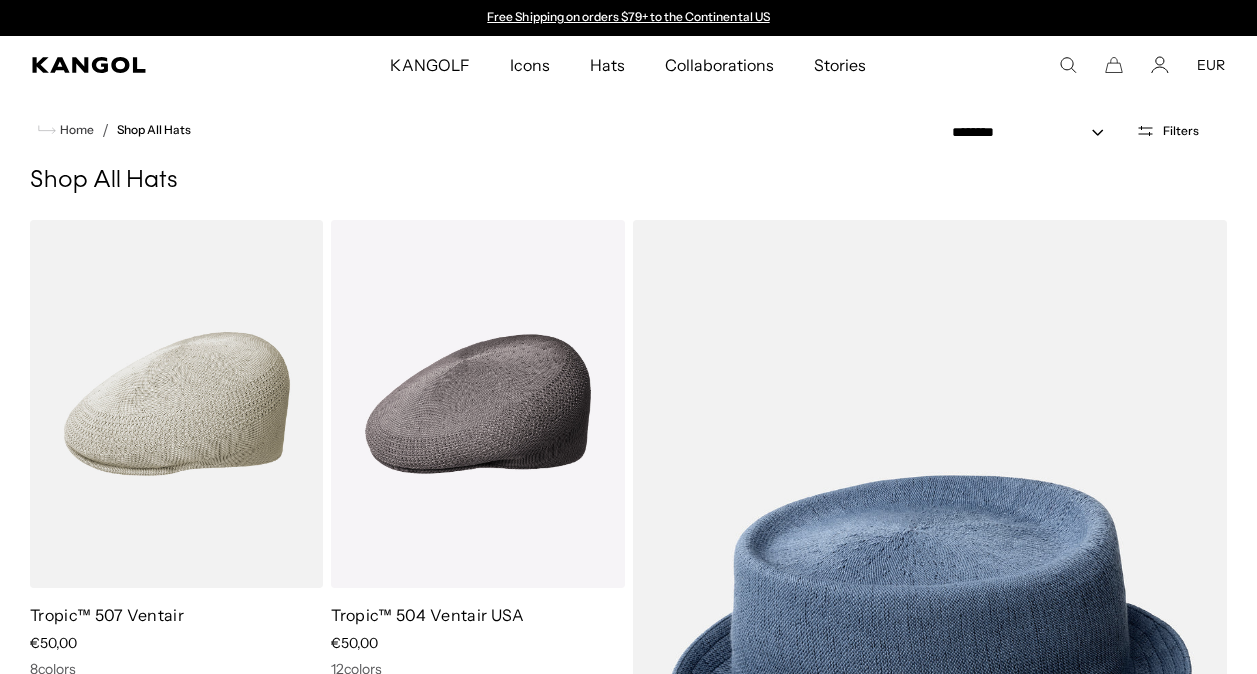 scroll, scrollTop: 0, scrollLeft: 0, axis: both 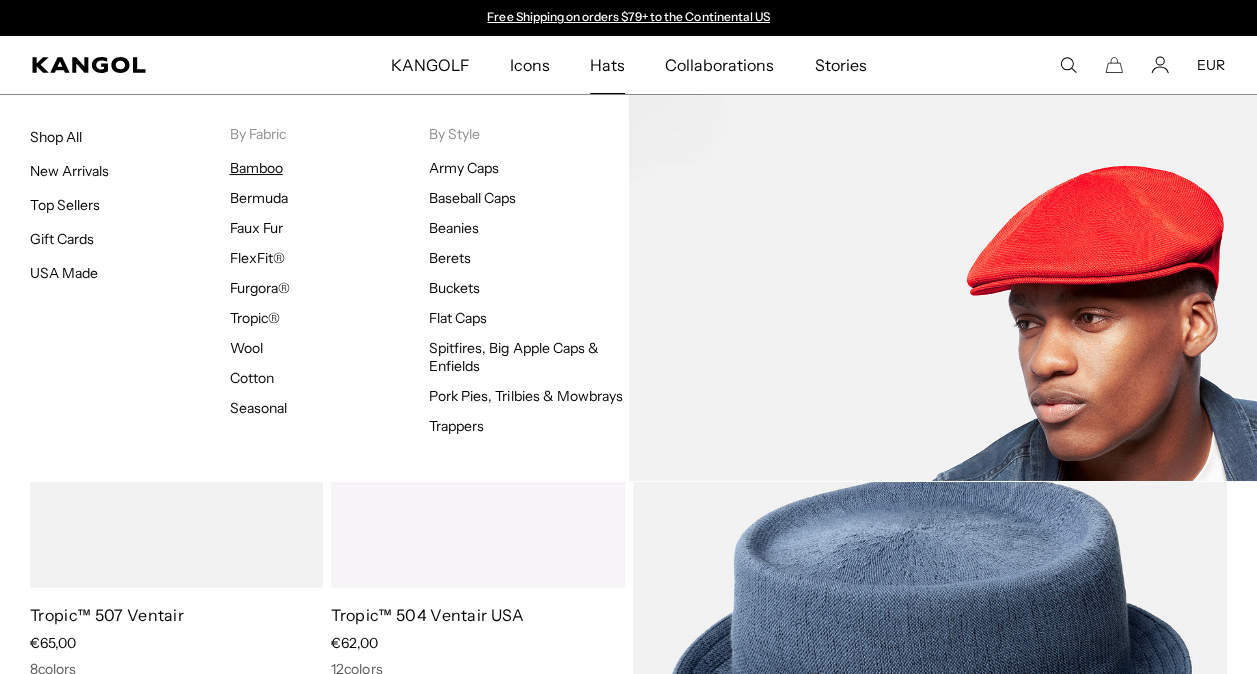 click on "Bamboo" at bounding box center [256, 168] 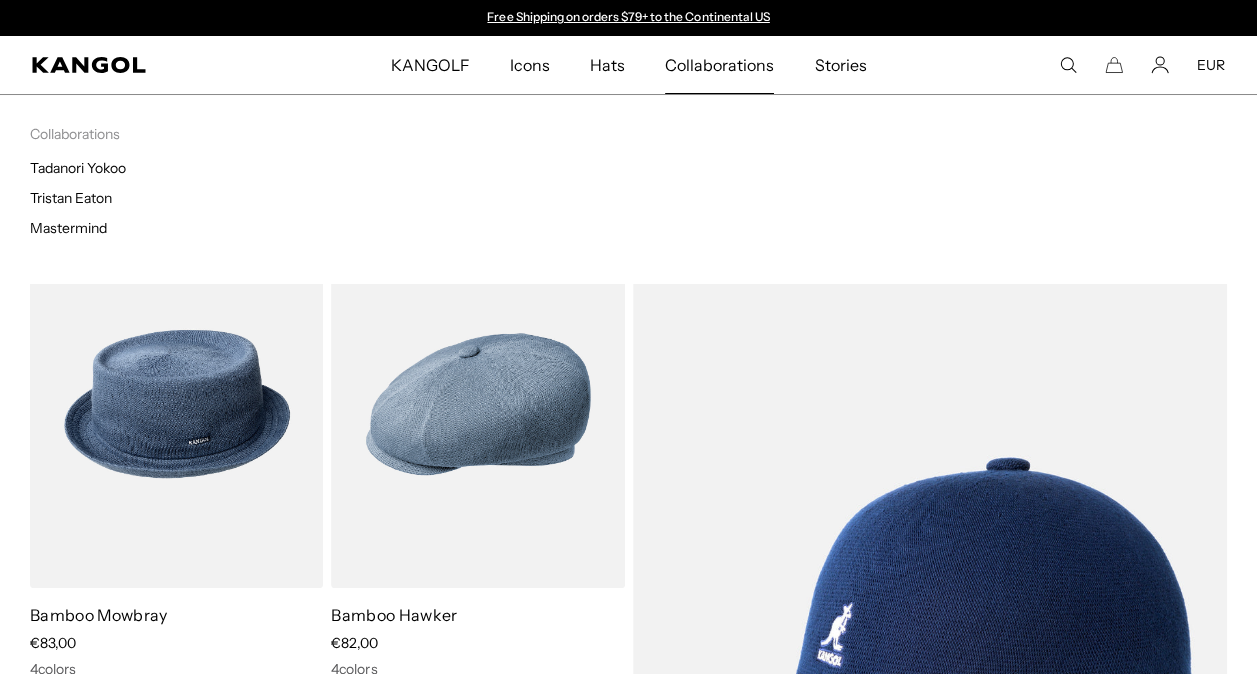 scroll, scrollTop: 0, scrollLeft: 0, axis: both 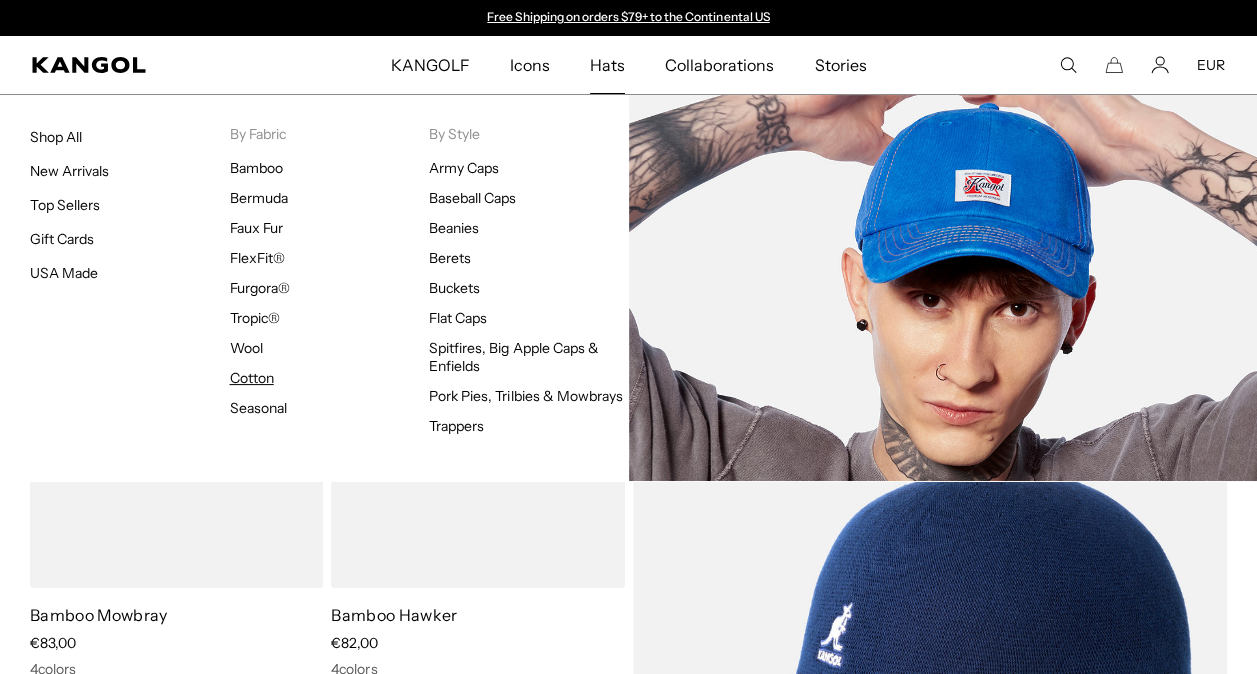 click on "Cotton" at bounding box center [252, 378] 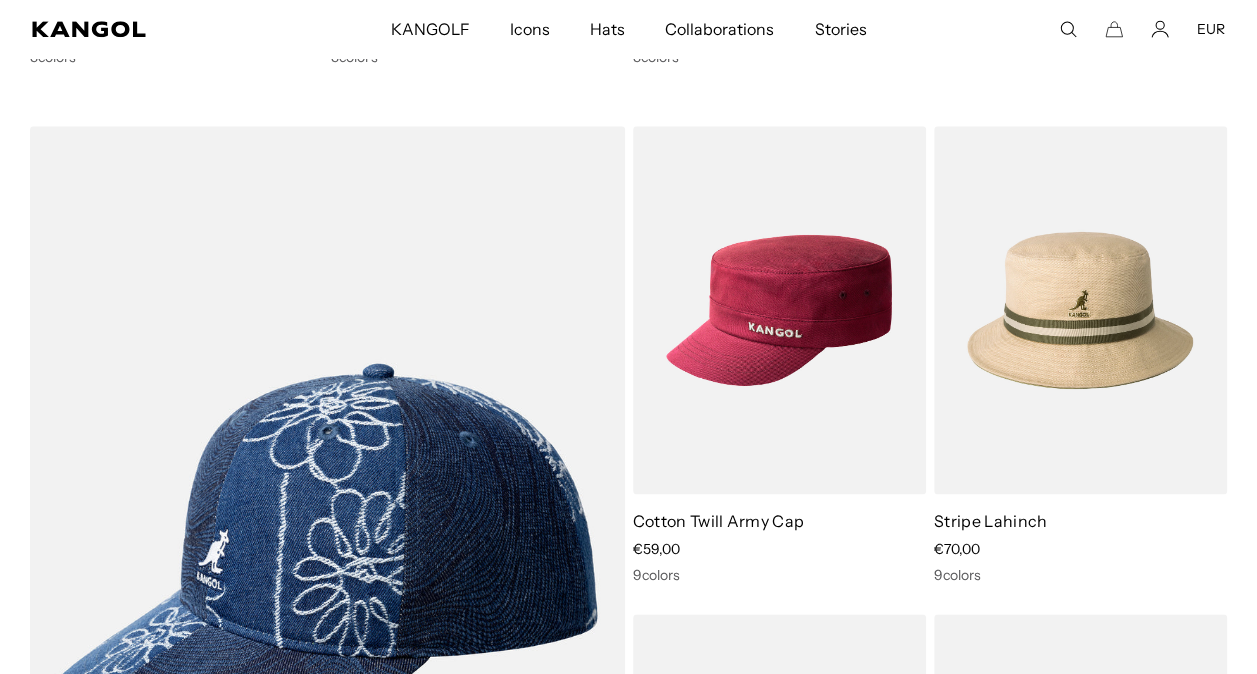 scroll, scrollTop: 1311, scrollLeft: 0, axis: vertical 